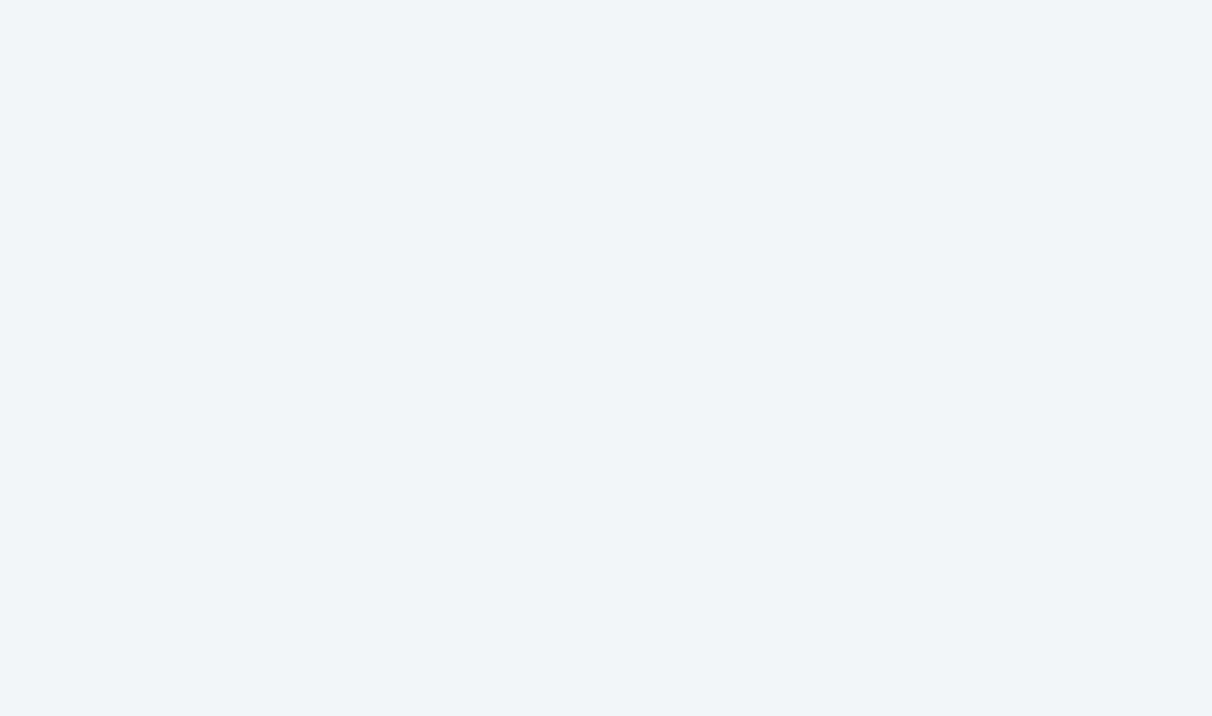 scroll, scrollTop: 0, scrollLeft: 0, axis: both 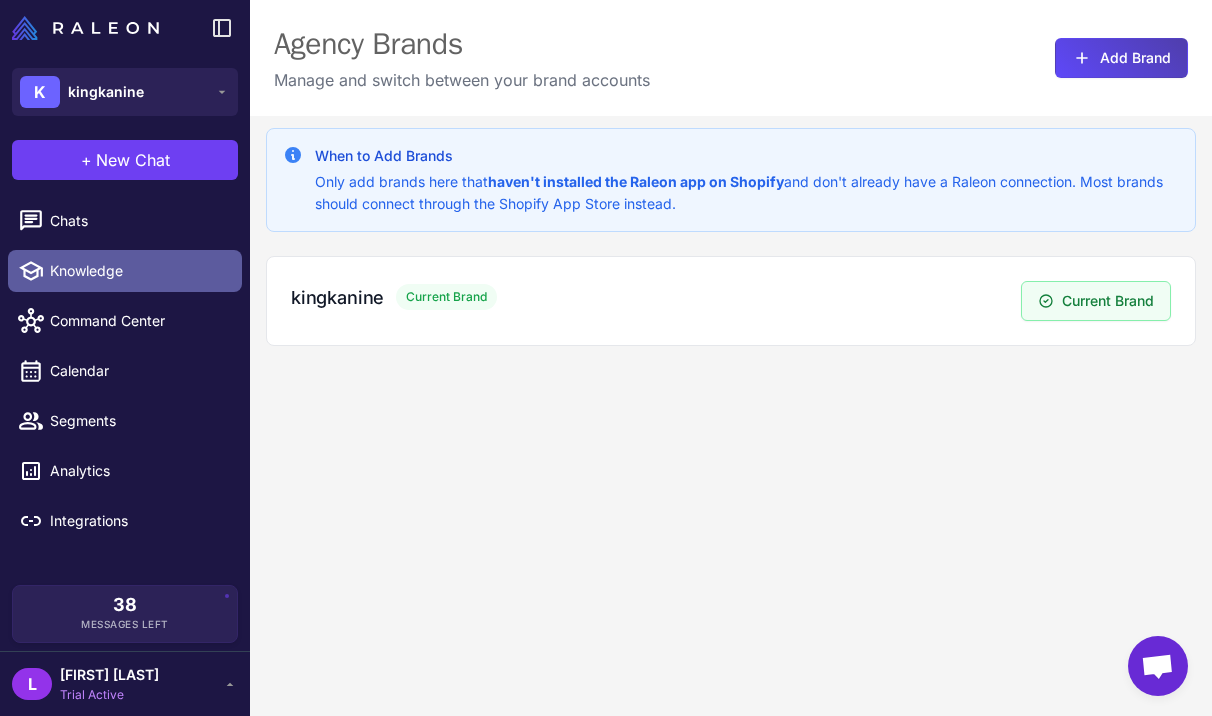 click on "Knowledge" at bounding box center (138, 271) 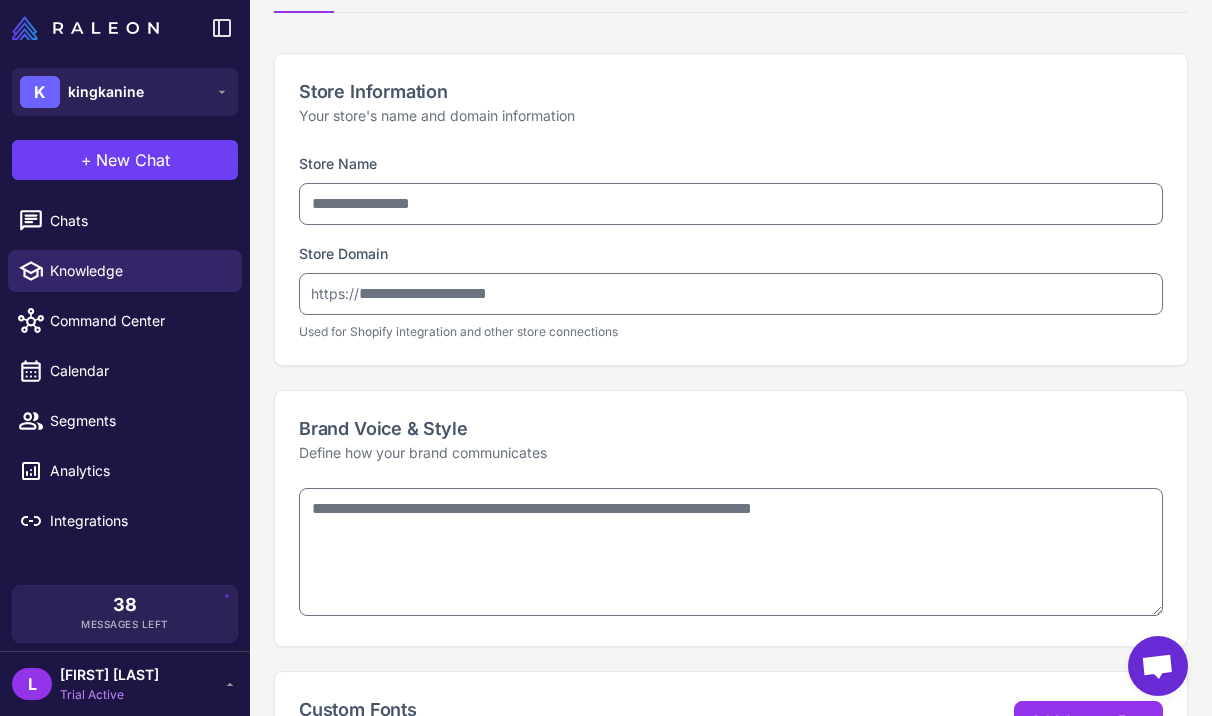 type on "**********" 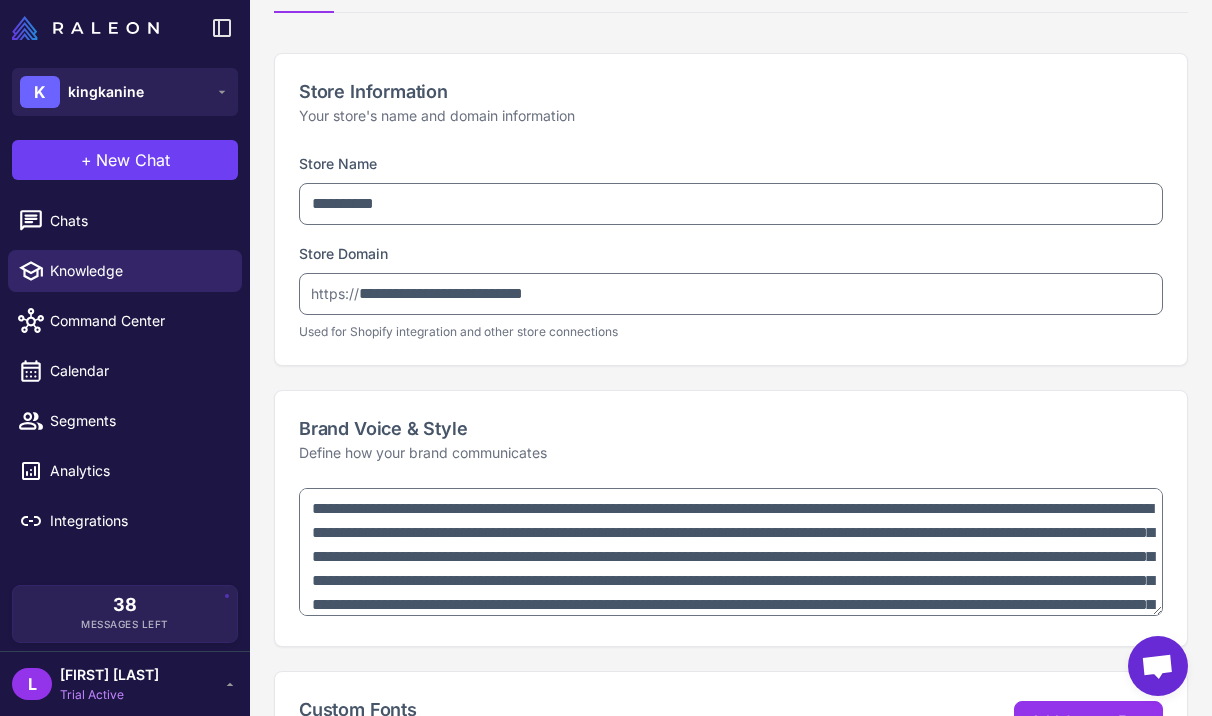scroll, scrollTop: 170, scrollLeft: 0, axis: vertical 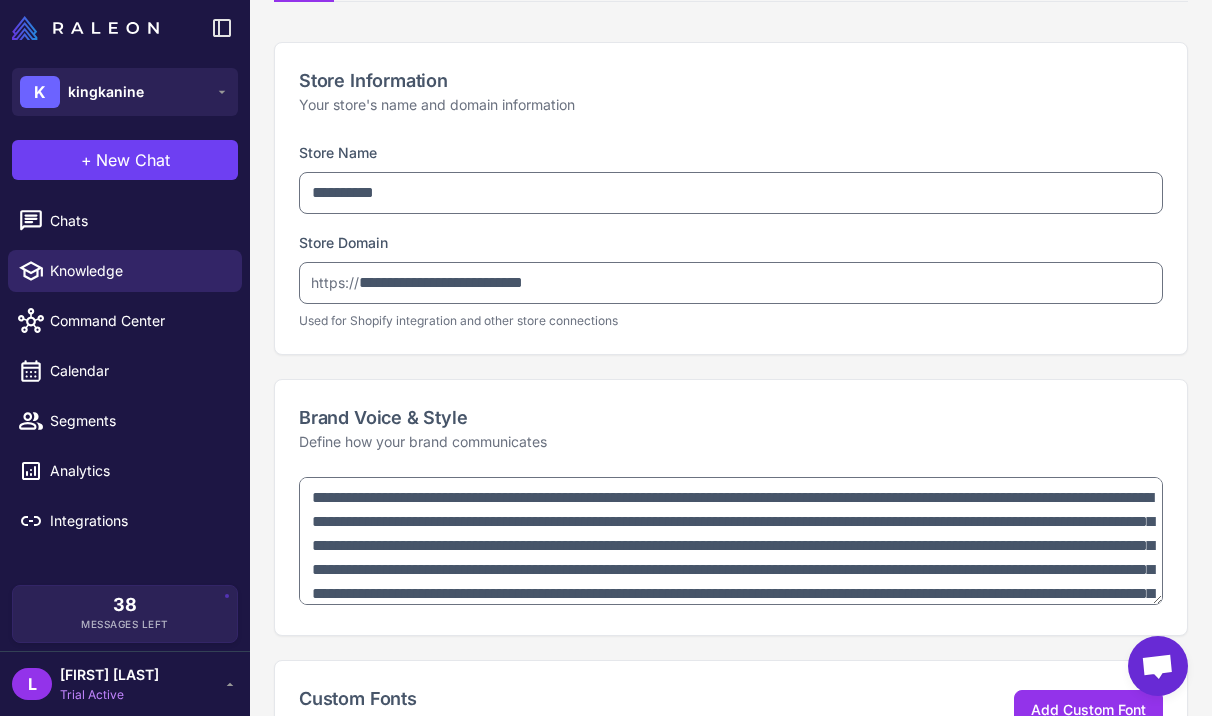 type on "**********" 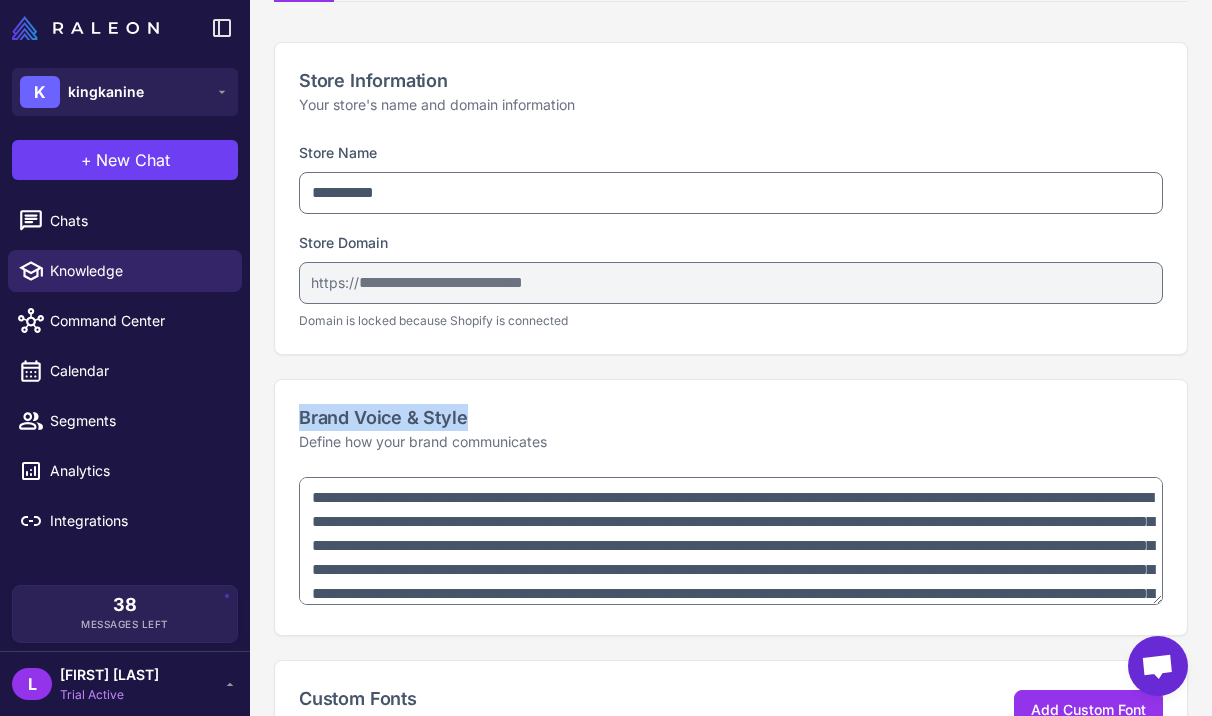 drag, startPoint x: 484, startPoint y: 415, endPoint x: 252, endPoint y: 415, distance: 232 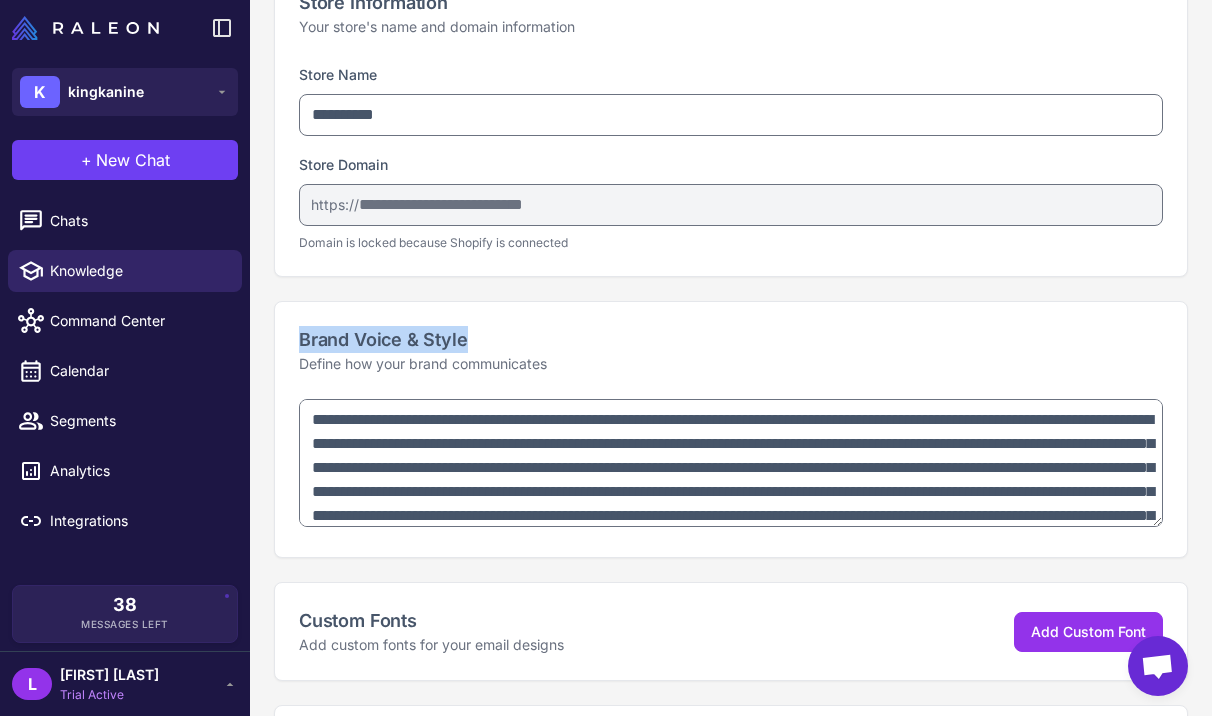 scroll, scrollTop: 258, scrollLeft: 0, axis: vertical 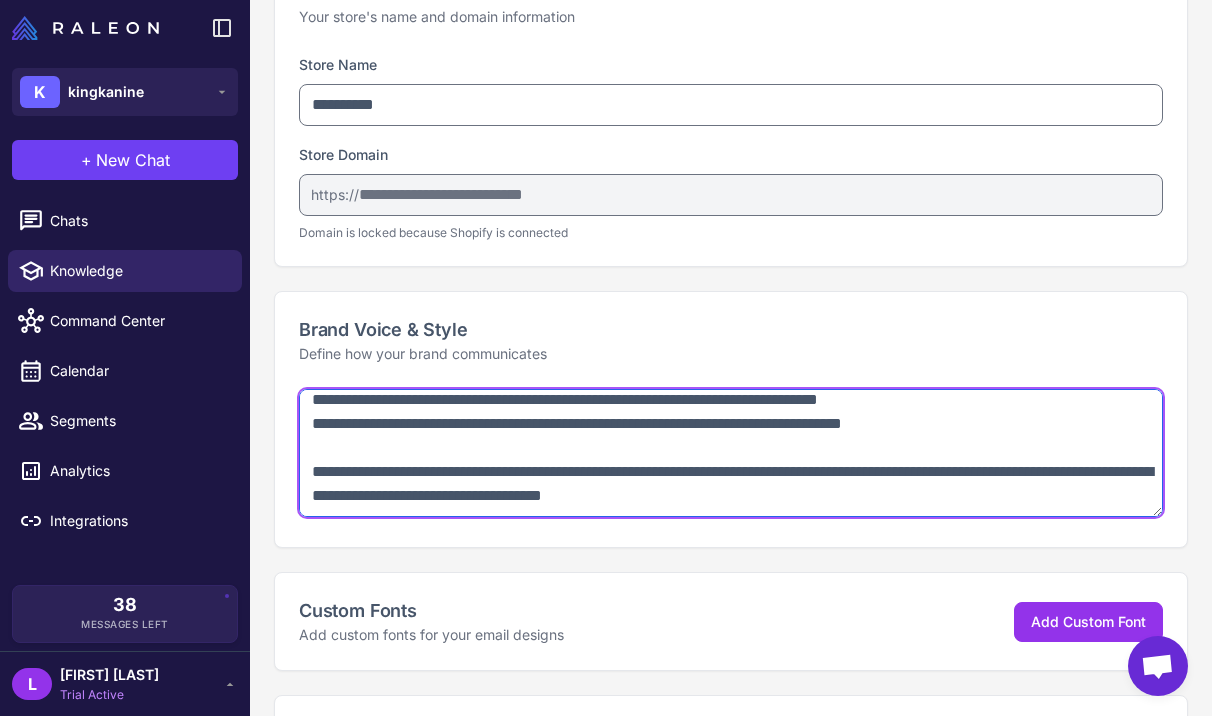 drag, startPoint x: 313, startPoint y: 409, endPoint x: 495, endPoint y: 632, distance: 287.84198 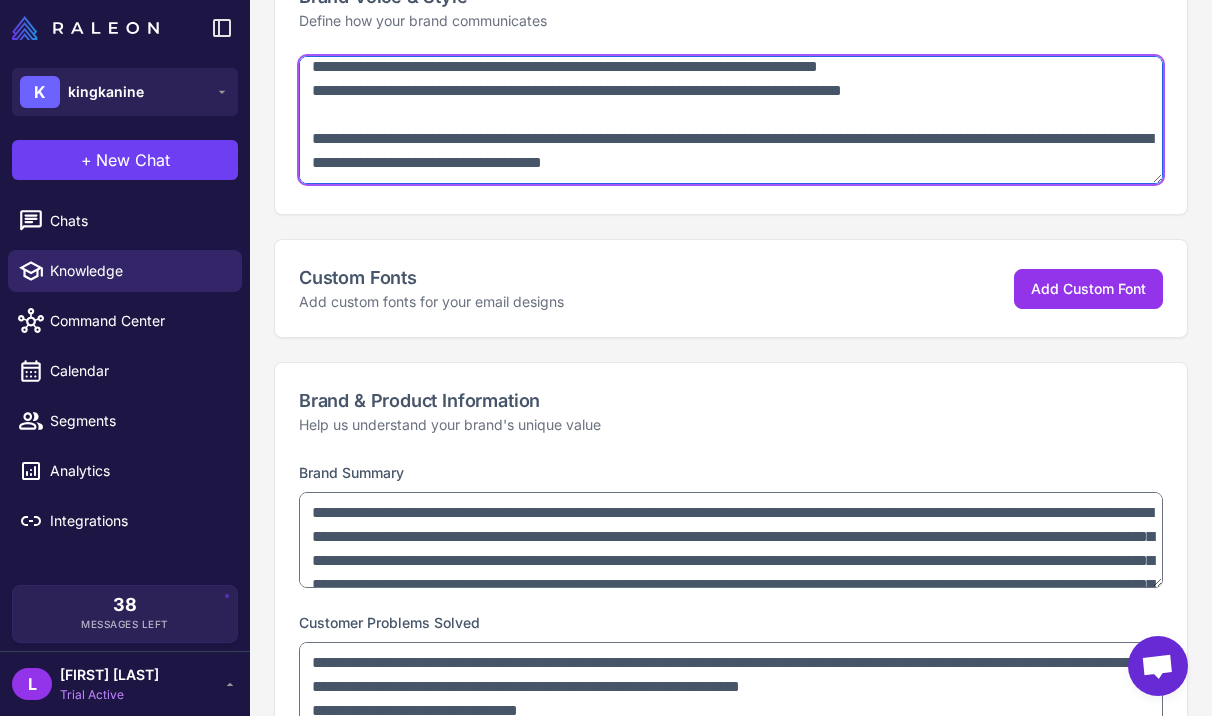 scroll, scrollTop: 596, scrollLeft: 0, axis: vertical 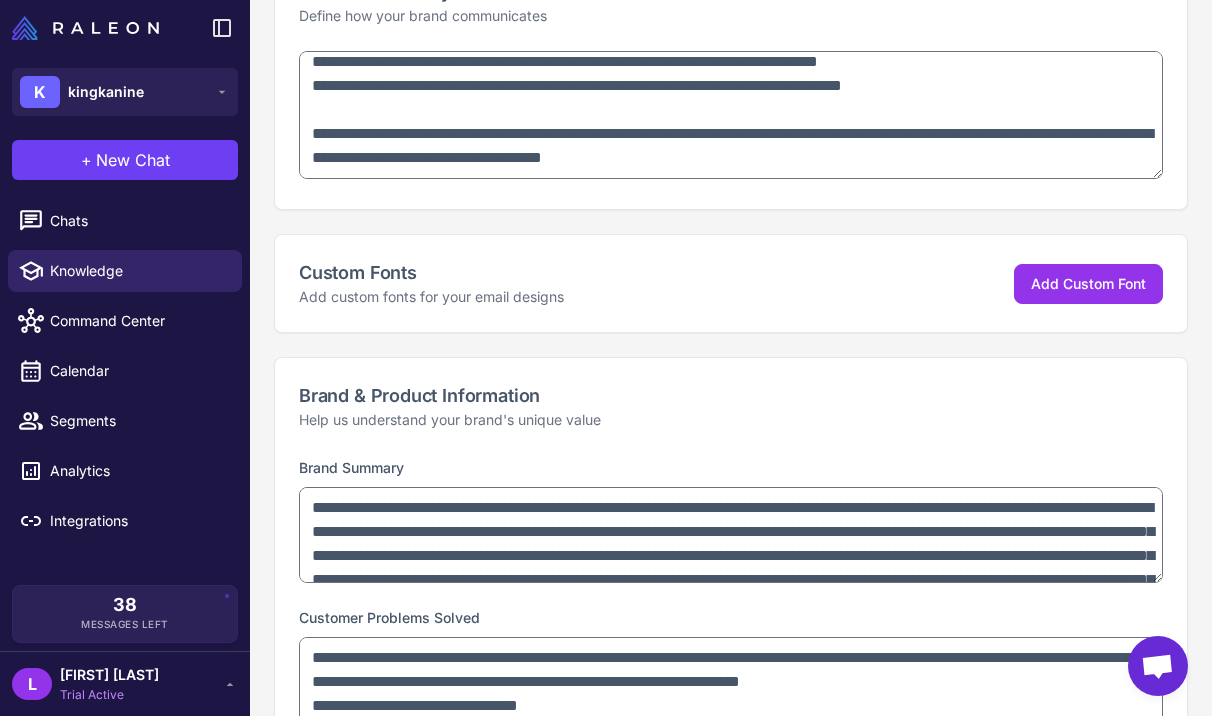 click on "Brand & Product Information" at bounding box center (731, 395) 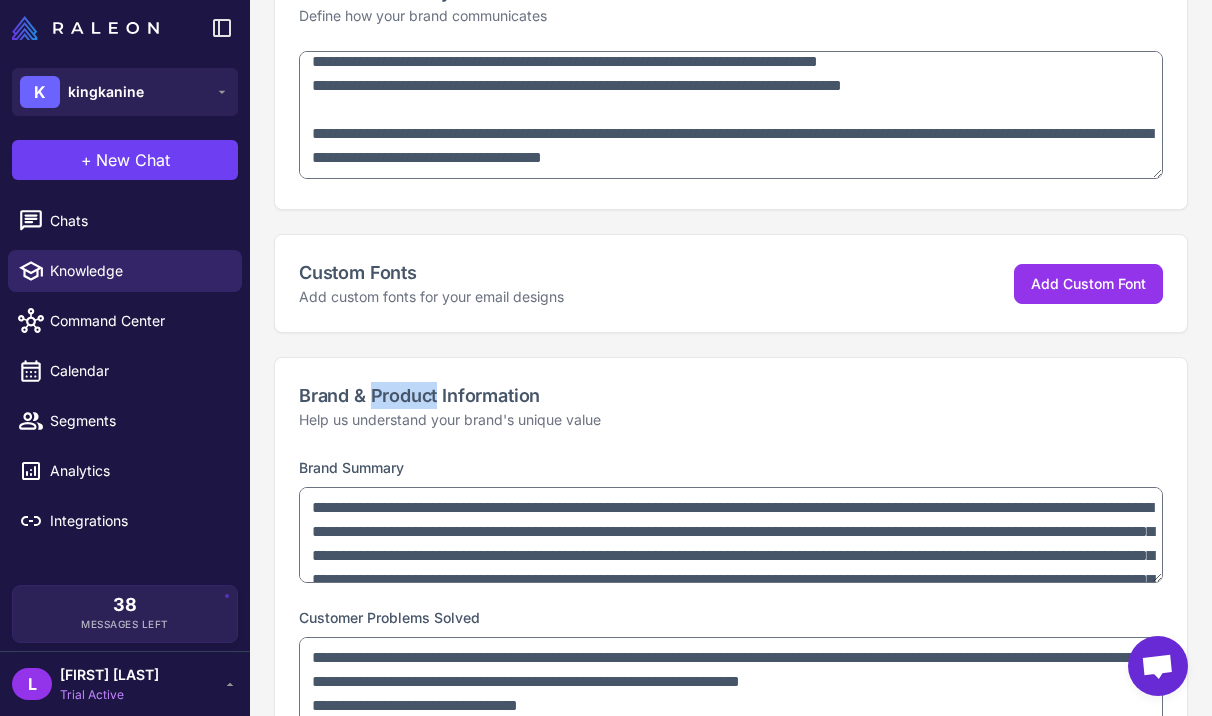 click on "Brand & Product Information" at bounding box center (731, 395) 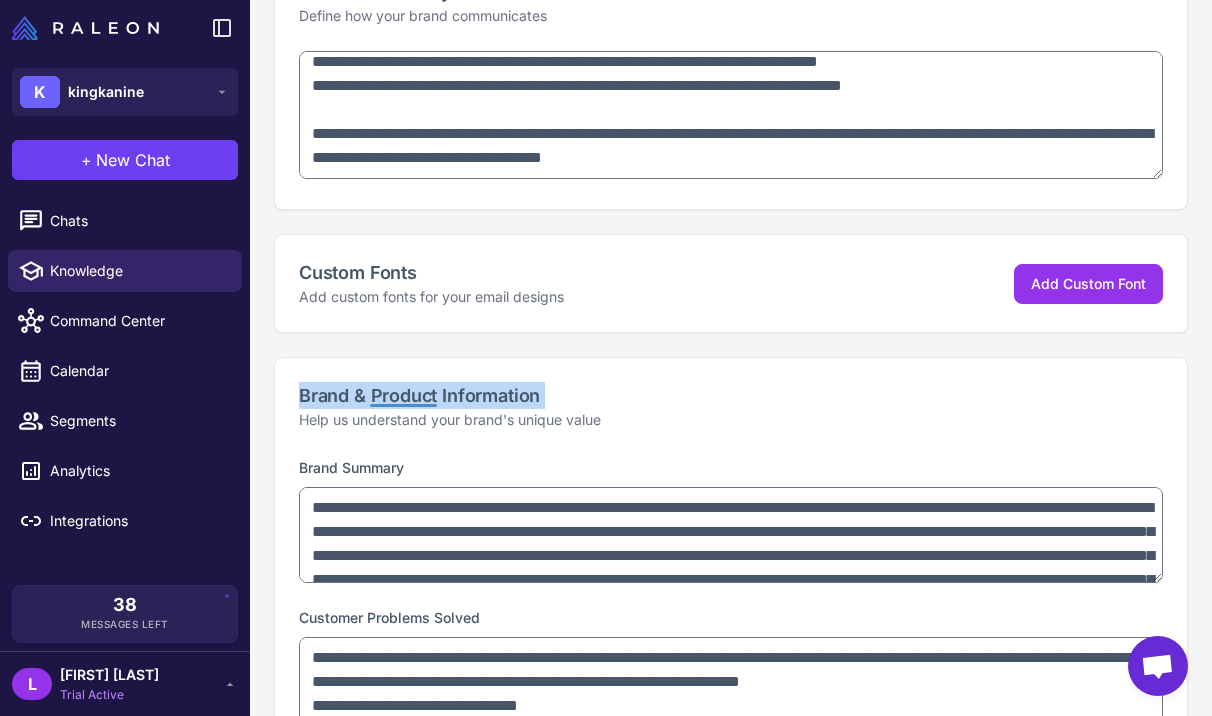 click on "Brand & Product Information" at bounding box center [731, 395] 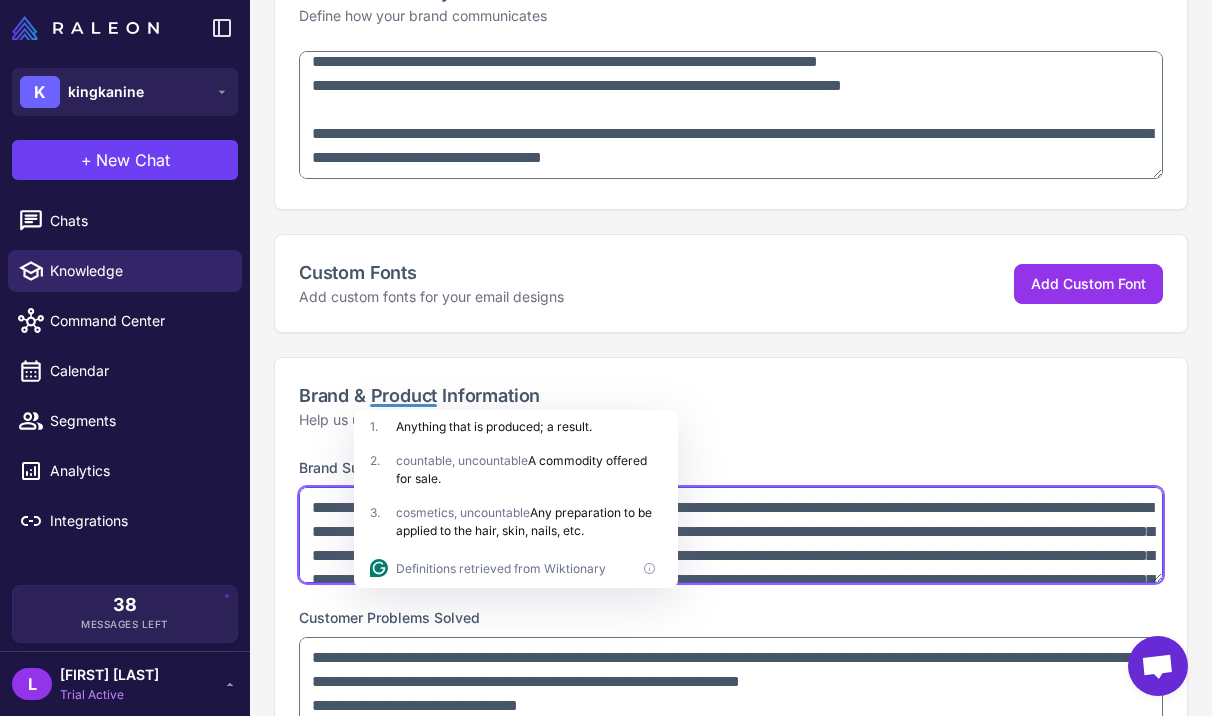click at bounding box center (731, 535) 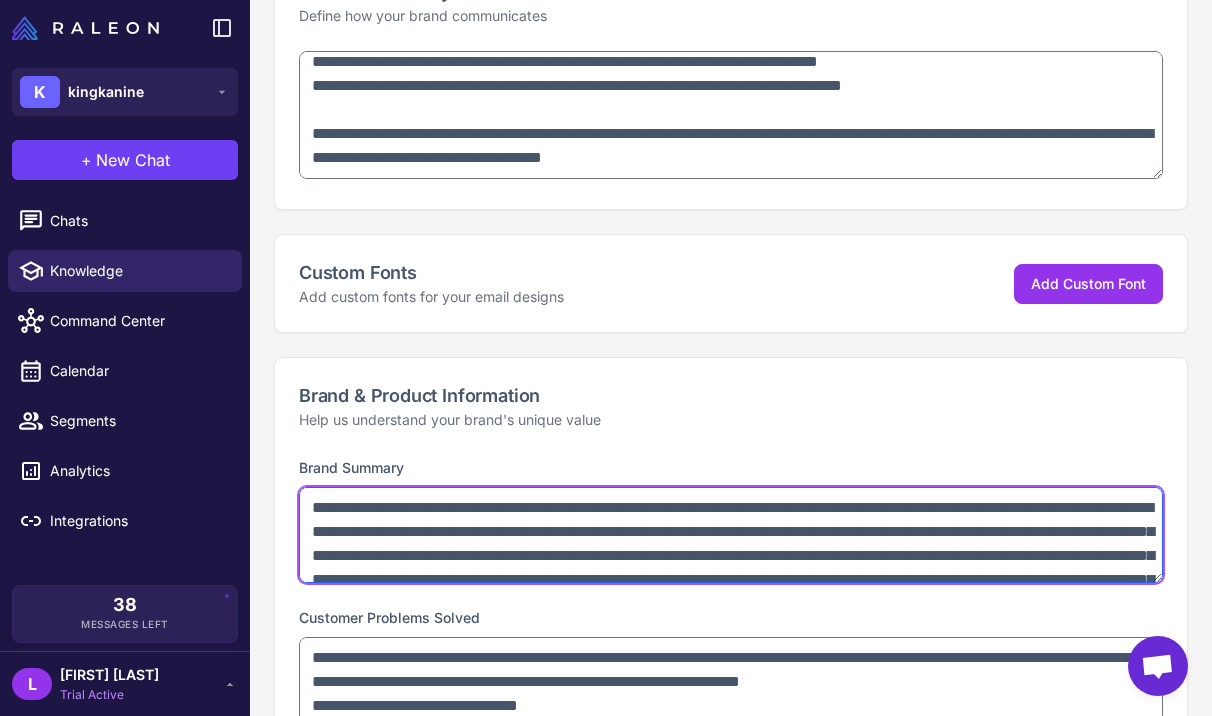 click at bounding box center (731, 535) 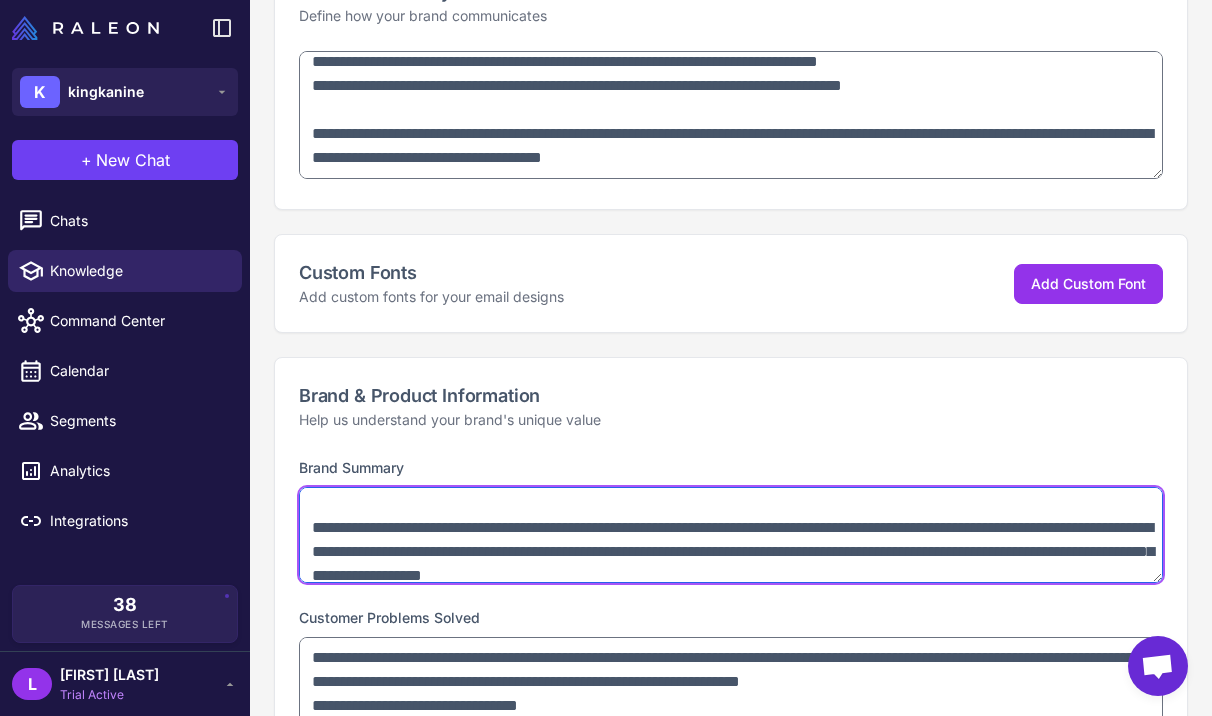 scroll, scrollTop: 186, scrollLeft: 0, axis: vertical 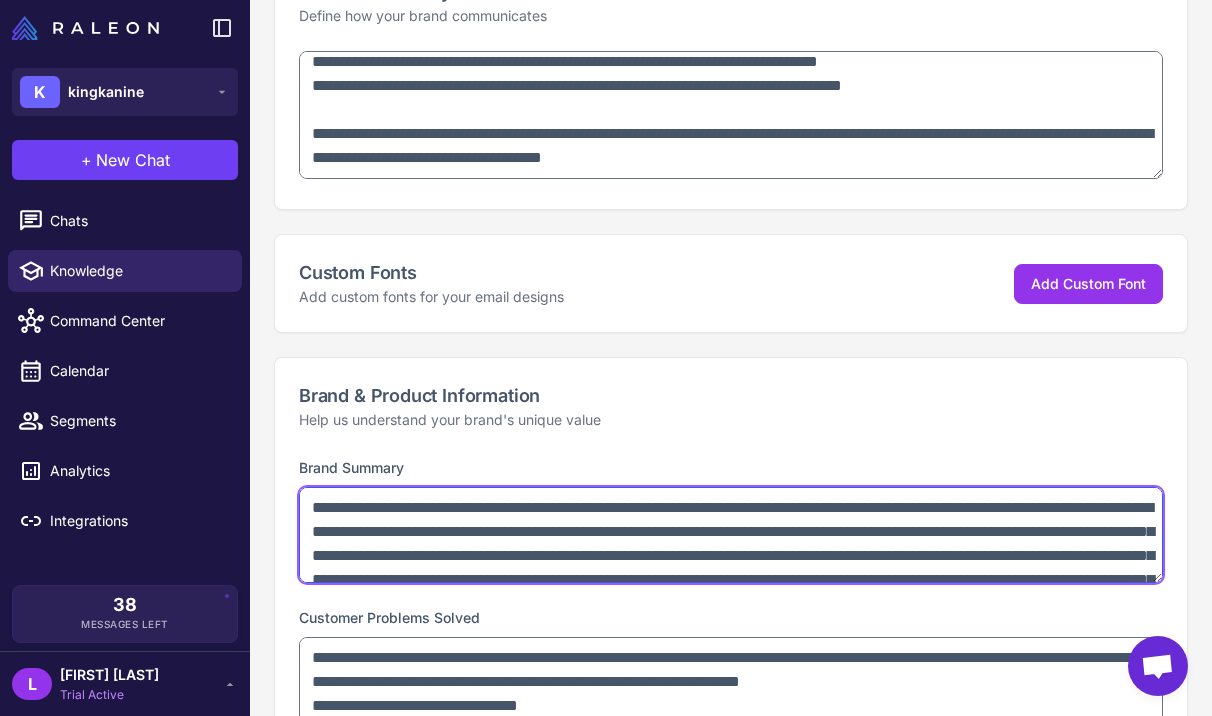 drag, startPoint x: 958, startPoint y: 561, endPoint x: 635, endPoint y: 455, distance: 339.94852 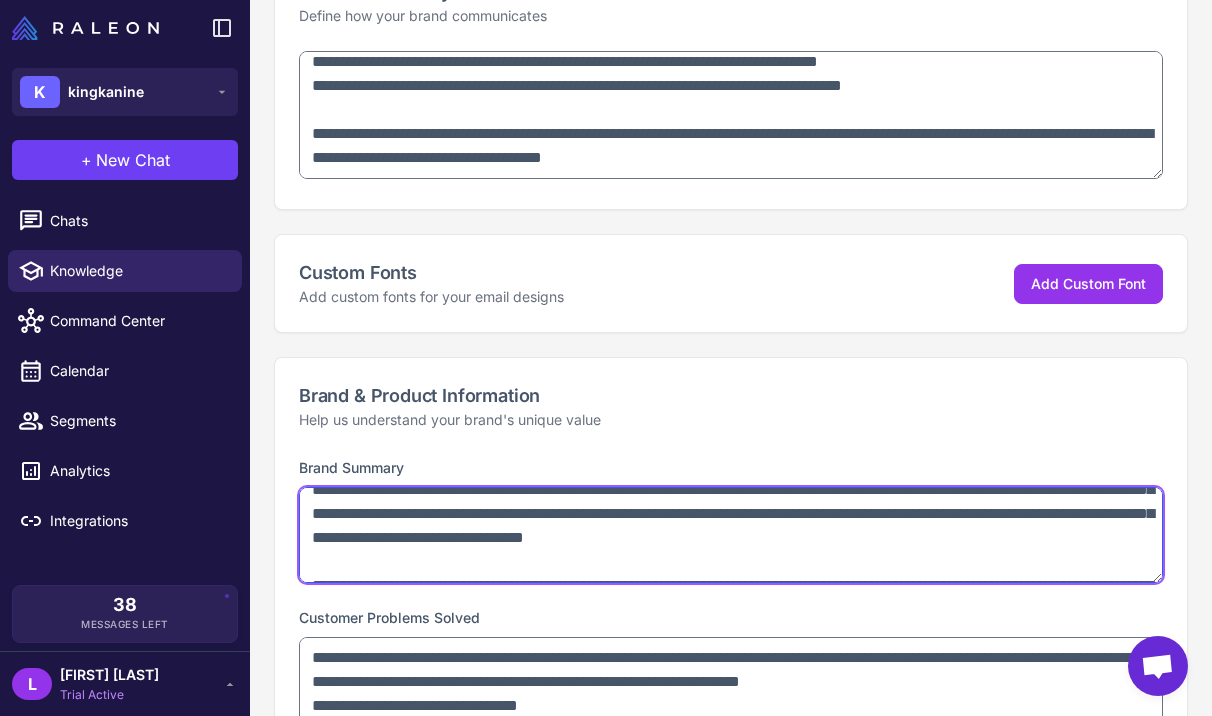 scroll, scrollTop: 130, scrollLeft: 0, axis: vertical 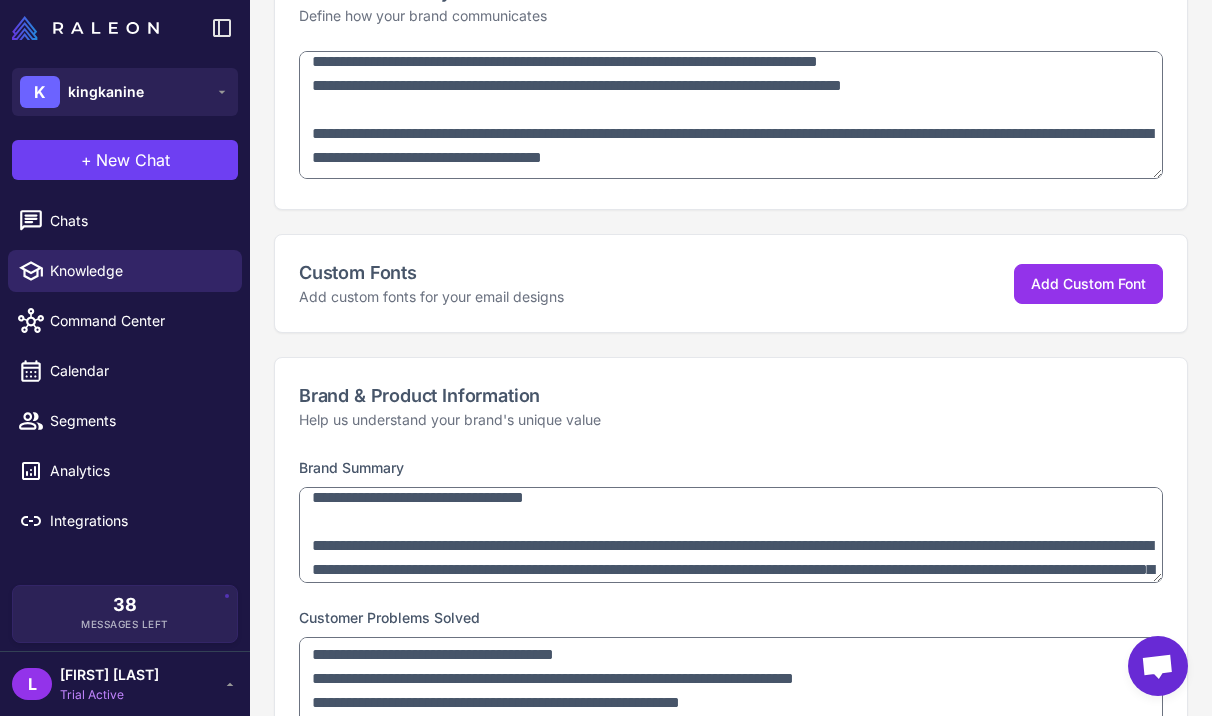 click on "Customer Problems Solved" at bounding box center (389, 617) 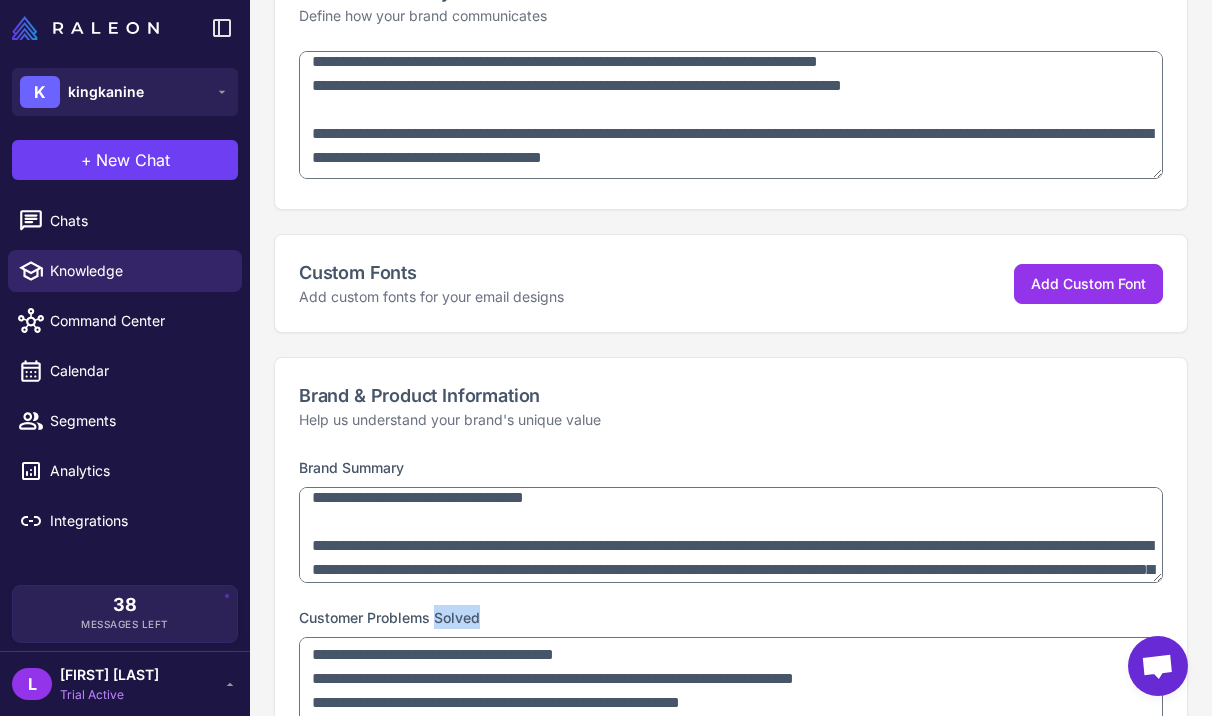 click on "Customer Problems Solved" at bounding box center (389, 617) 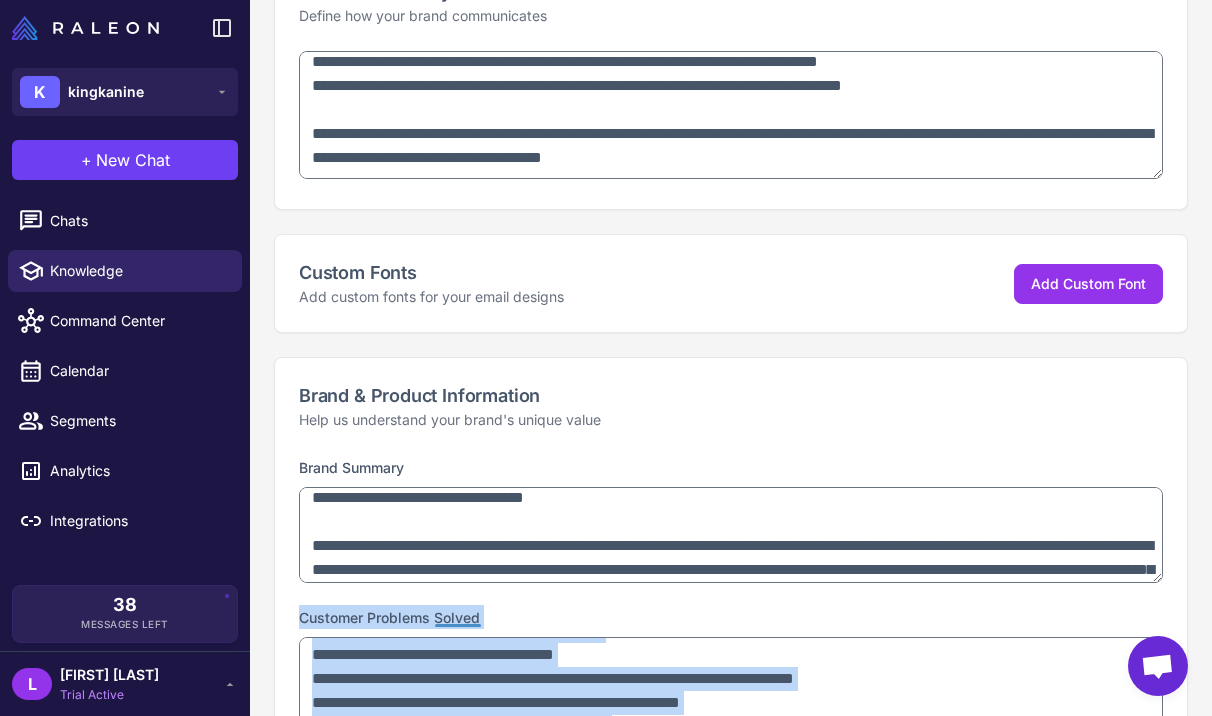 click on "Customer Problems Solved" at bounding box center (389, 617) 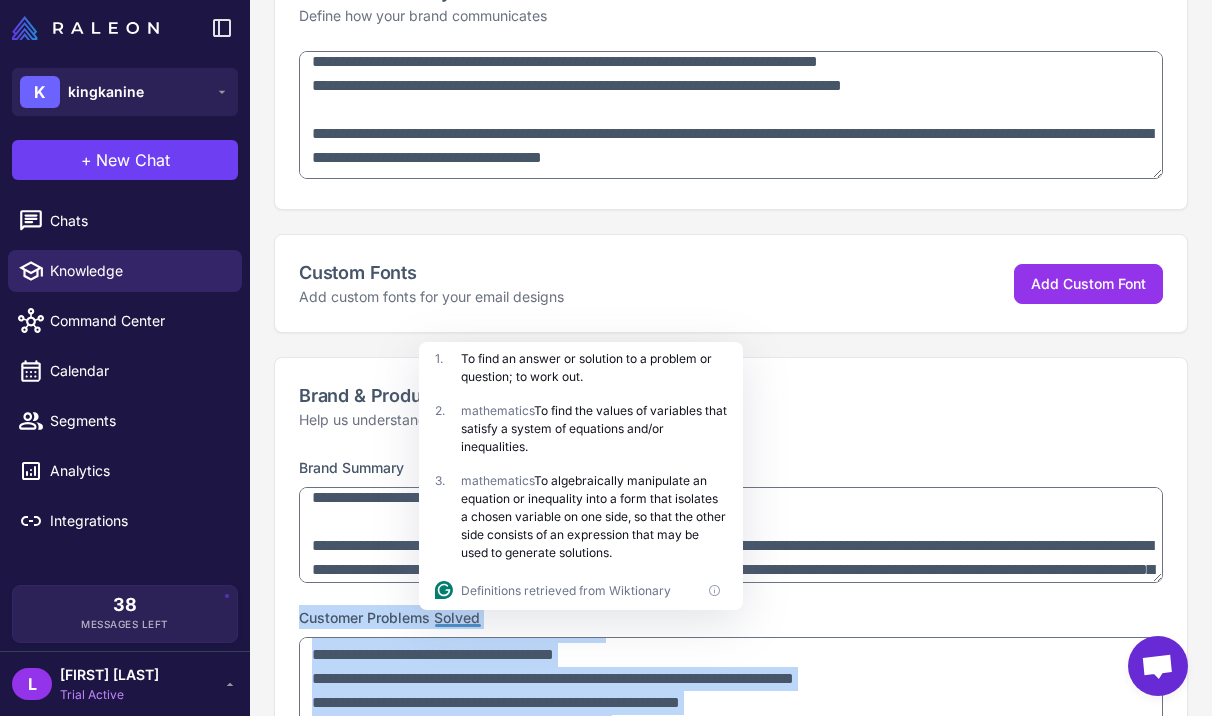 click on "Customer Problems Solved" at bounding box center [389, 617] 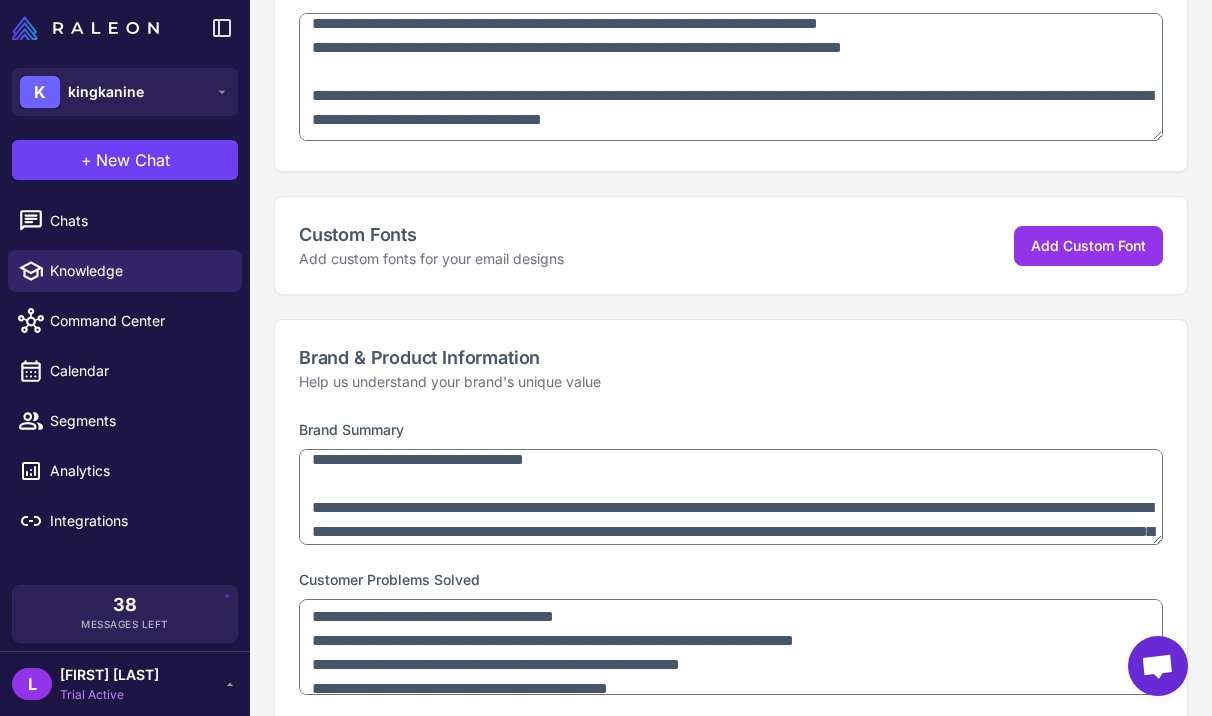 scroll, scrollTop: 633, scrollLeft: 0, axis: vertical 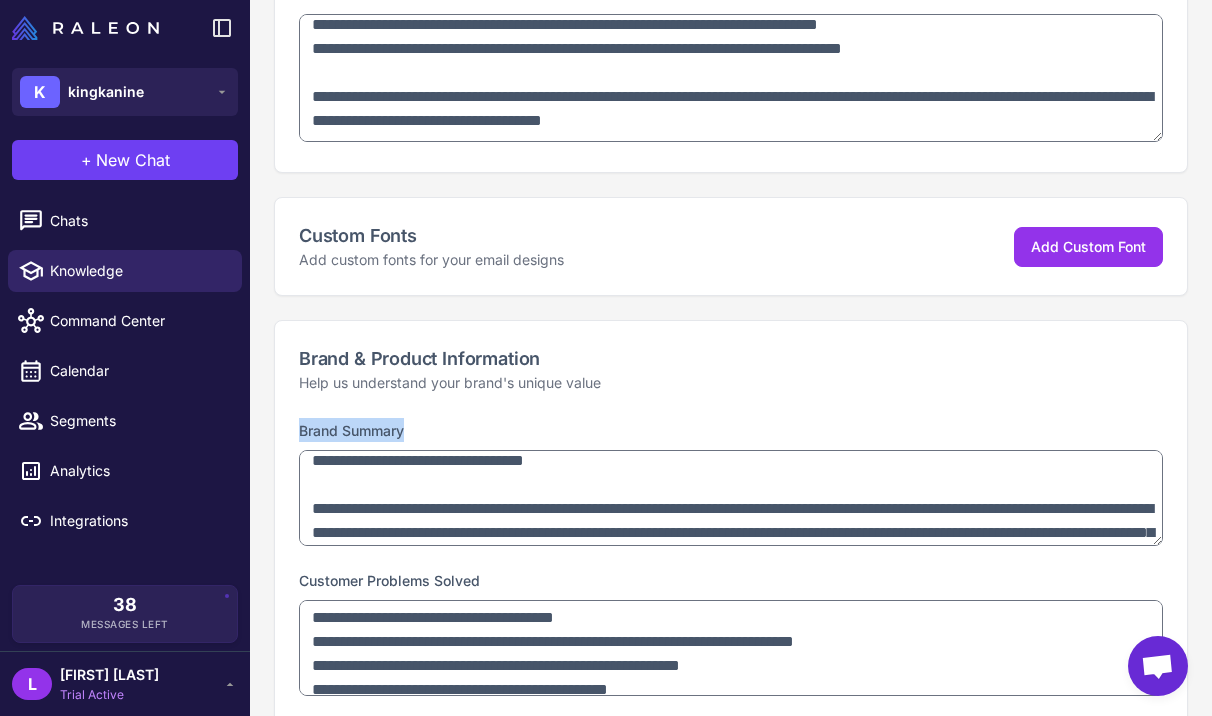 drag, startPoint x: 418, startPoint y: 426, endPoint x: 295, endPoint y: 427, distance: 123.00407 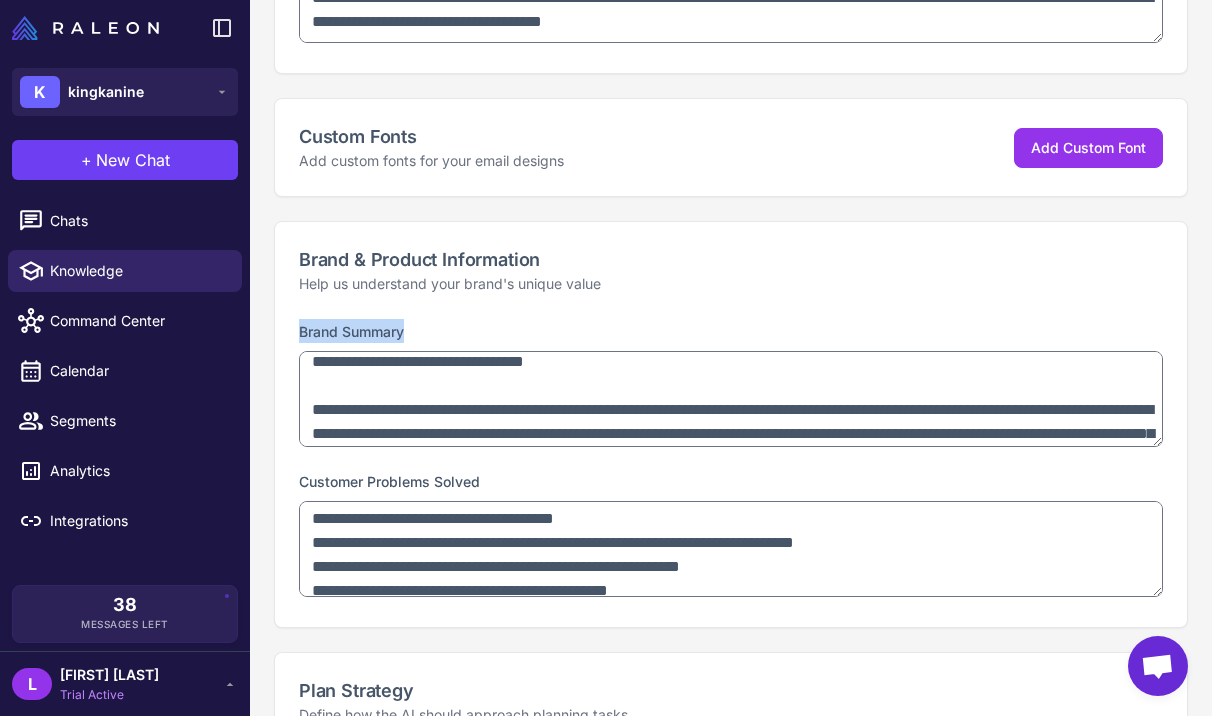 scroll, scrollTop: 764, scrollLeft: 0, axis: vertical 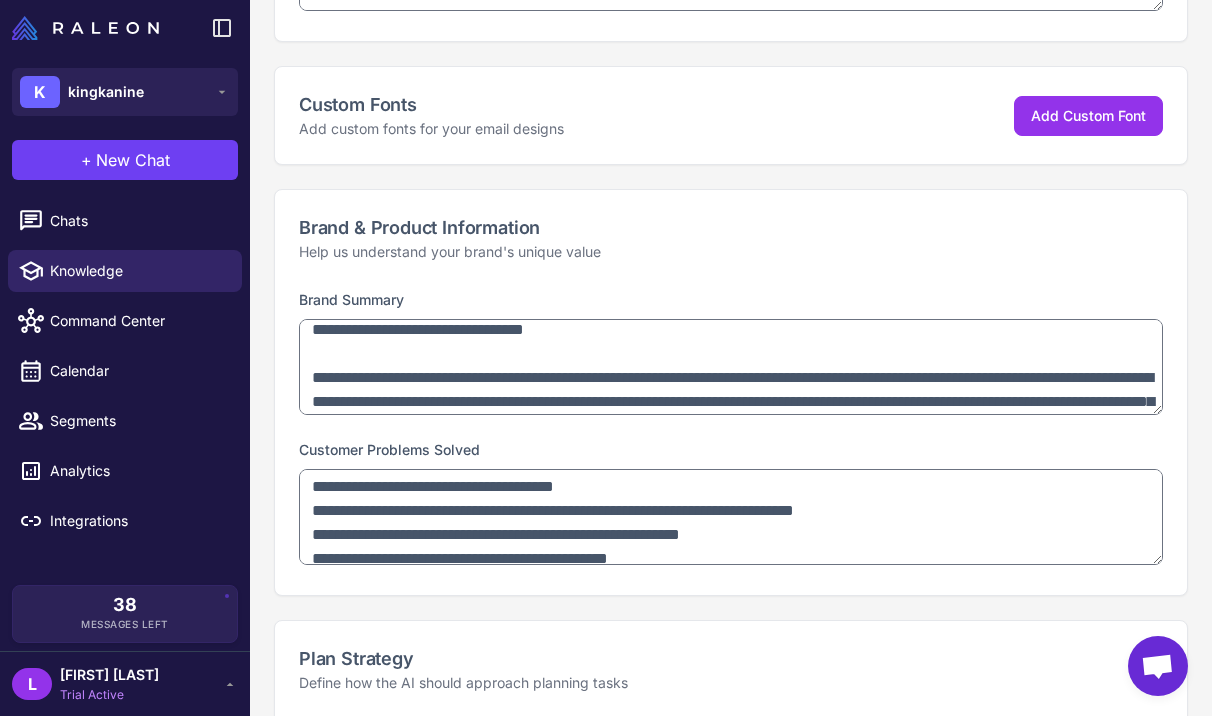 click on "Customer Problems Solved" at bounding box center (731, 504) 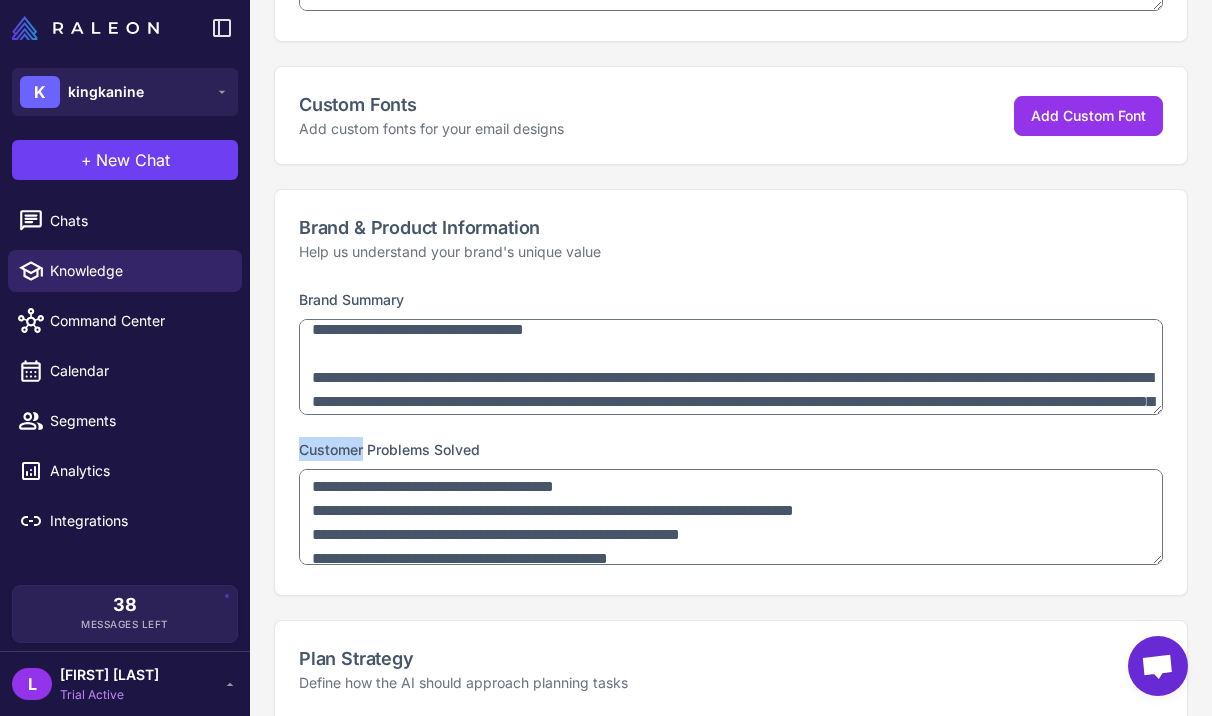 click on "Customer Problems Solved" at bounding box center (389, 449) 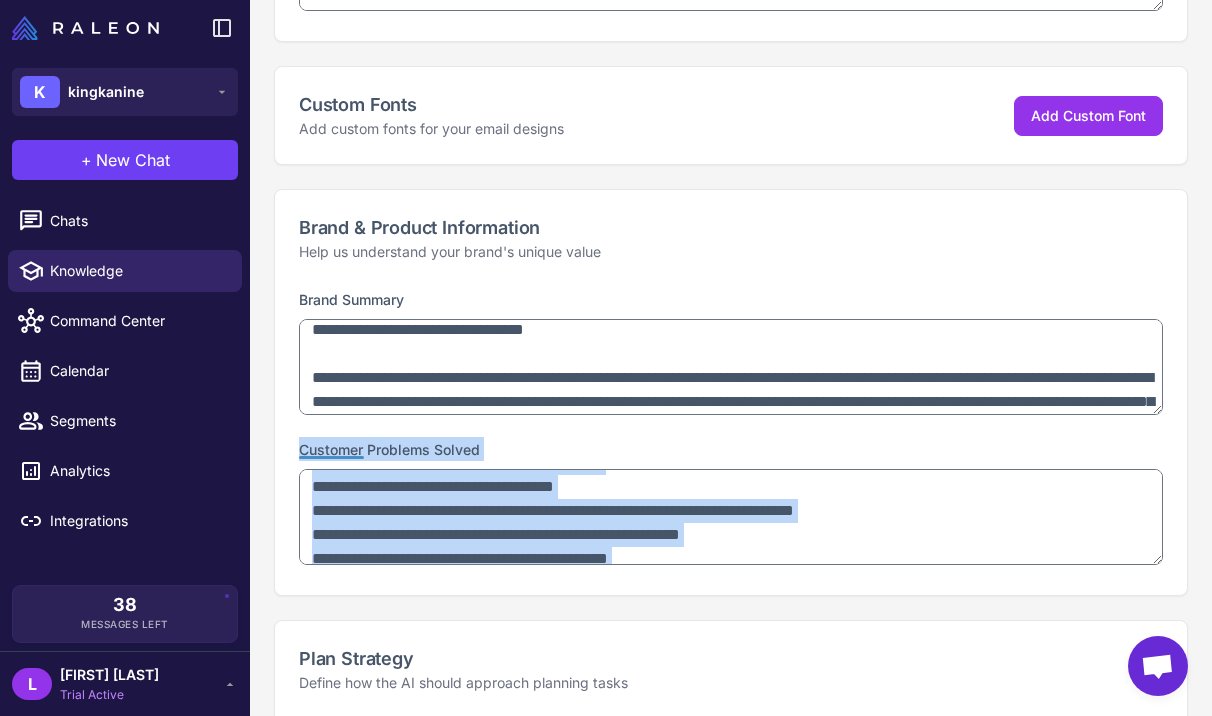 click on "Customer Problems Solved" at bounding box center (389, 449) 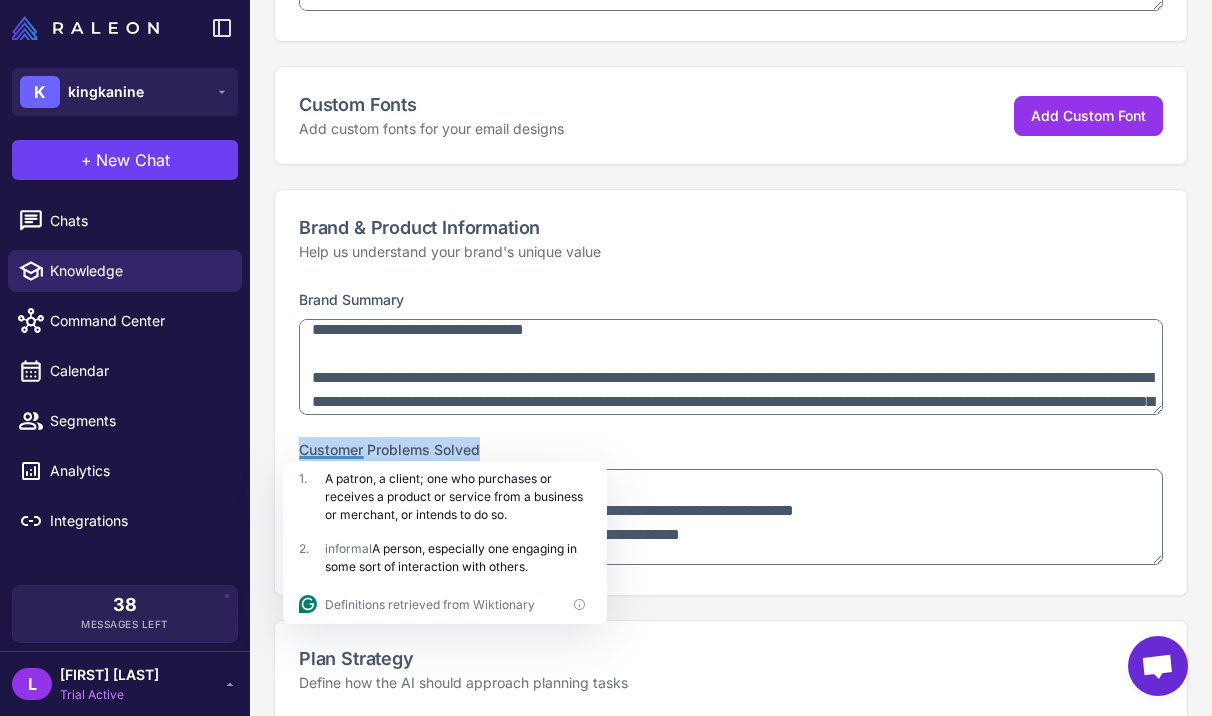 drag, startPoint x: 503, startPoint y: 446, endPoint x: 286, endPoint y: 447, distance: 217.0023 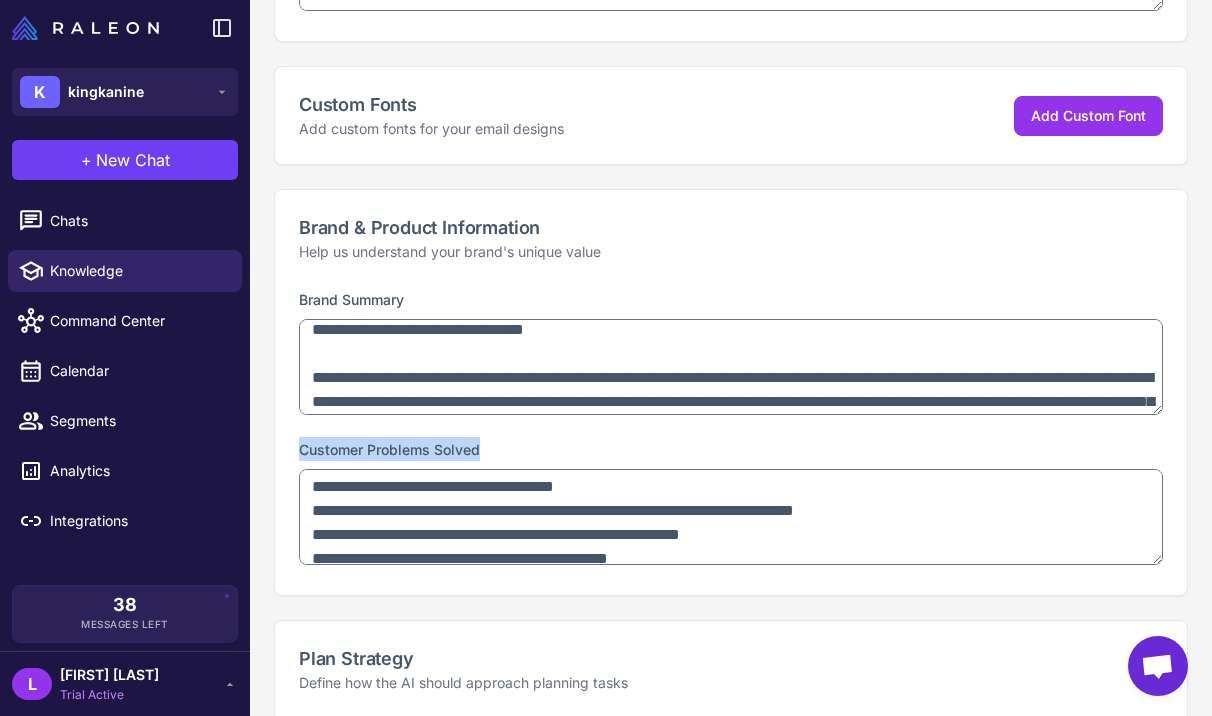 copy on "Customer Problems Solved" 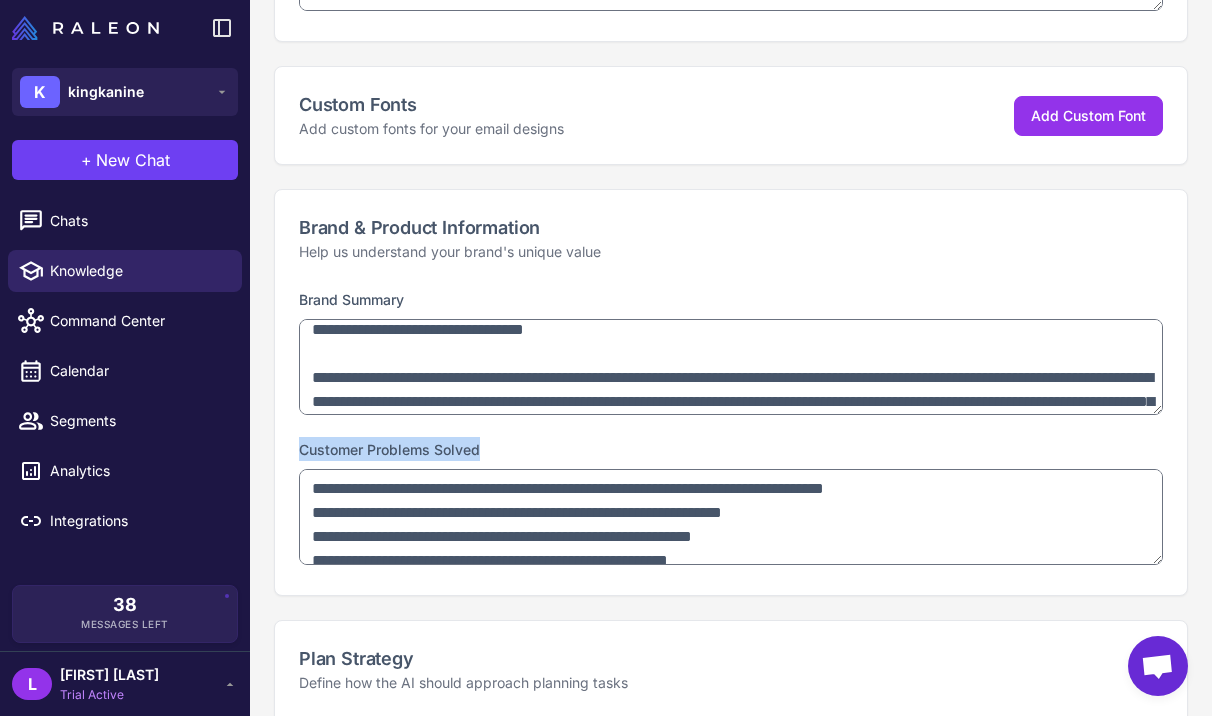 scroll, scrollTop: 0, scrollLeft: 0, axis: both 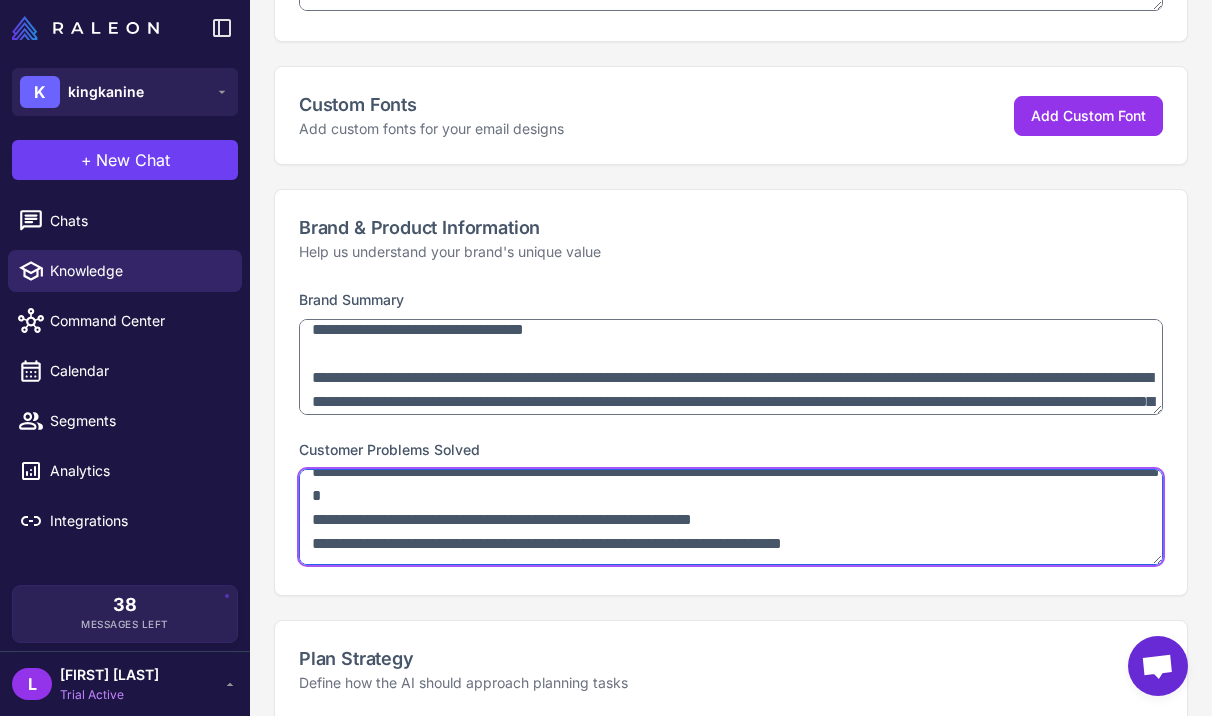drag, startPoint x: 307, startPoint y: 489, endPoint x: 470, endPoint y: 620, distance: 209.11719 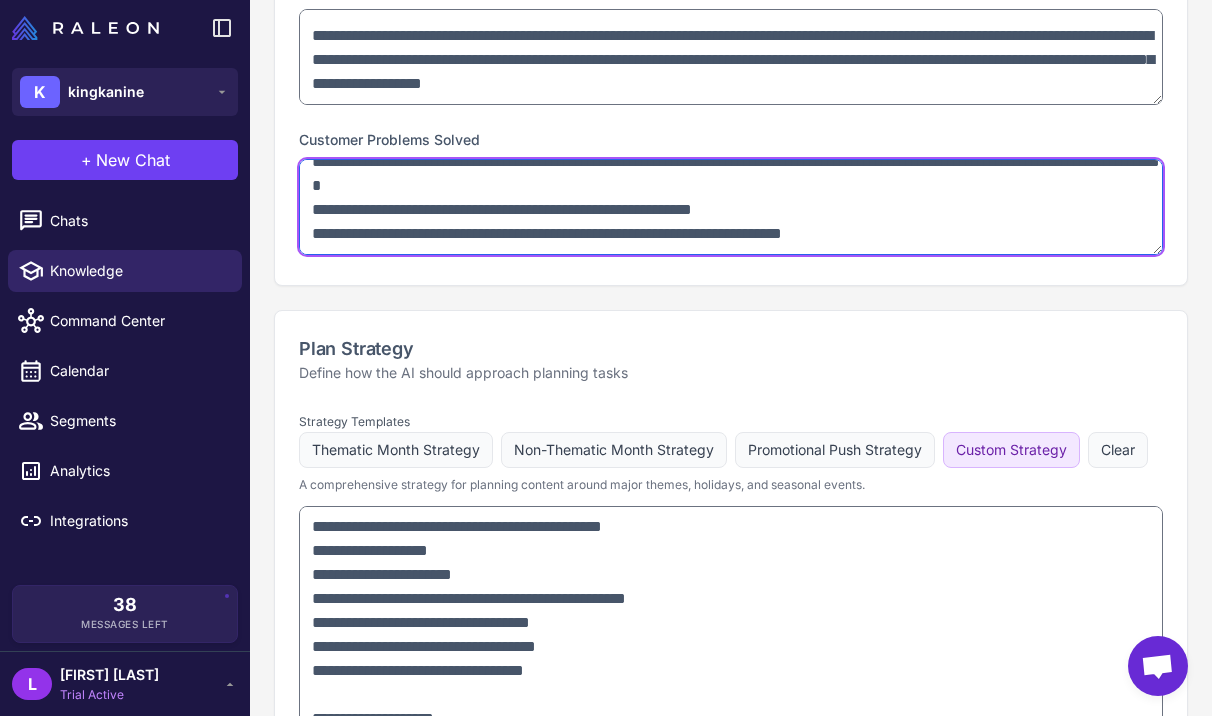 scroll, scrollTop: 1082, scrollLeft: 0, axis: vertical 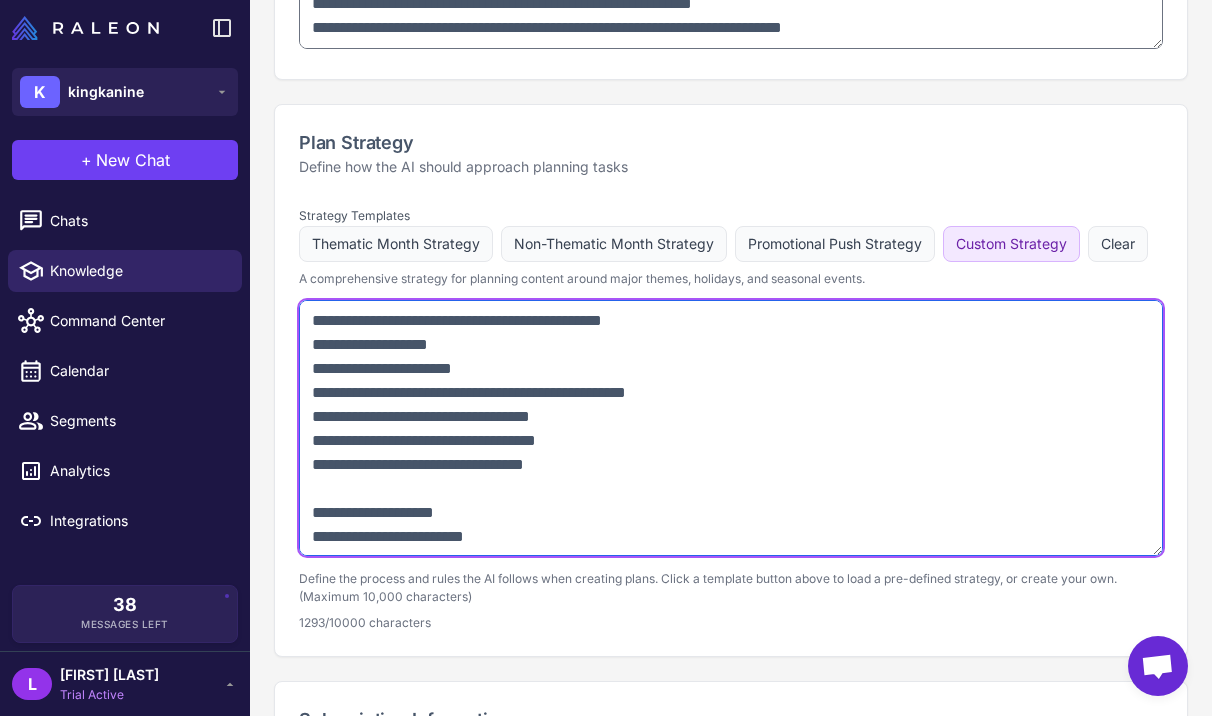drag, startPoint x: 690, startPoint y: 539, endPoint x: 256, endPoint y: 296, distance: 497.39822 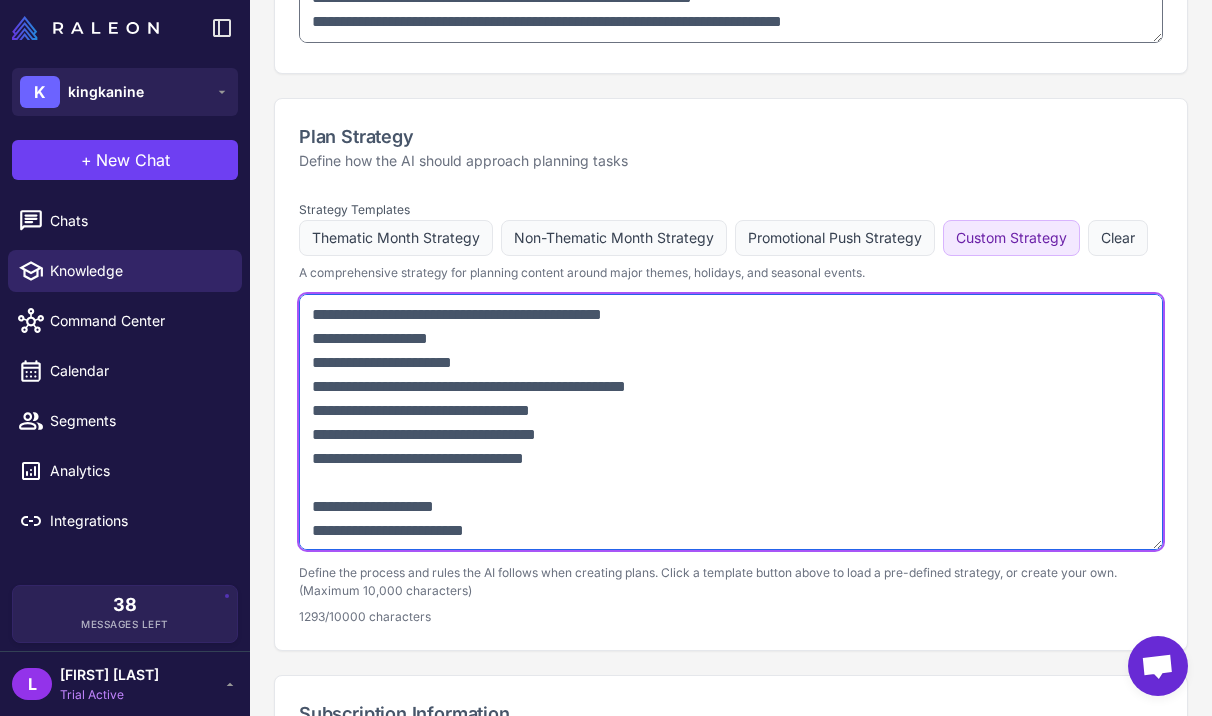 scroll, scrollTop: 1290, scrollLeft: 0, axis: vertical 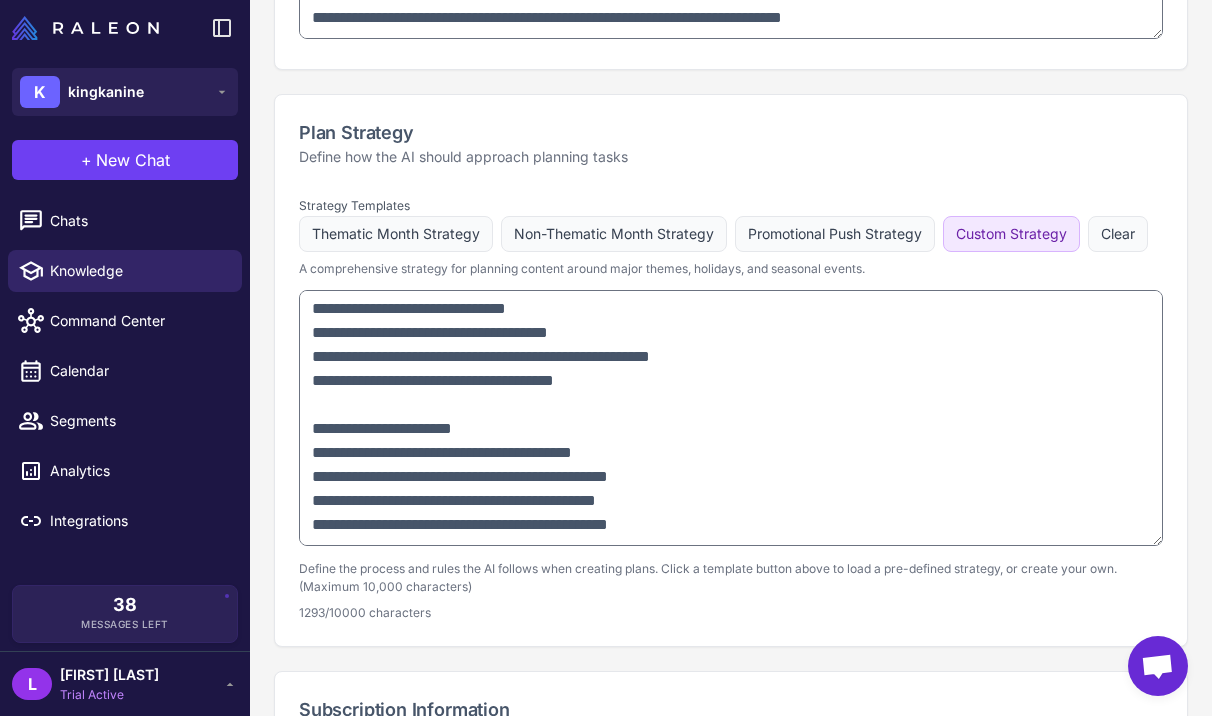 click on "Plan Strategy" at bounding box center [731, 132] 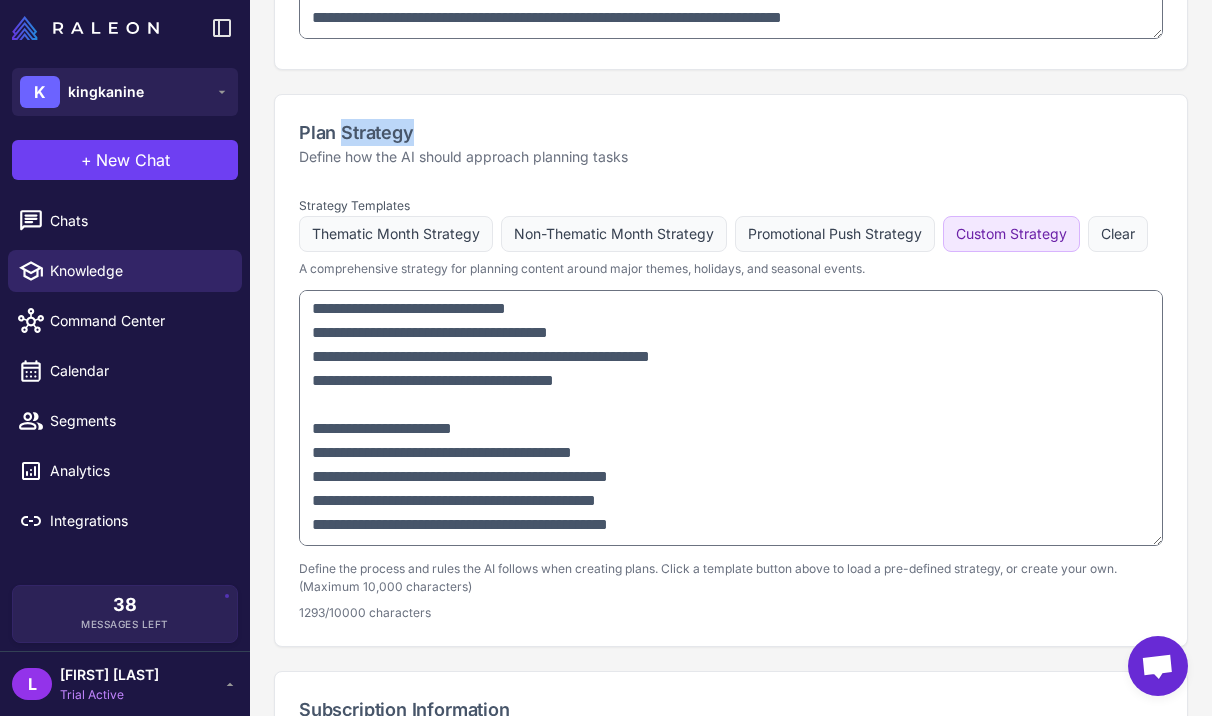 click on "Plan Strategy" at bounding box center (731, 132) 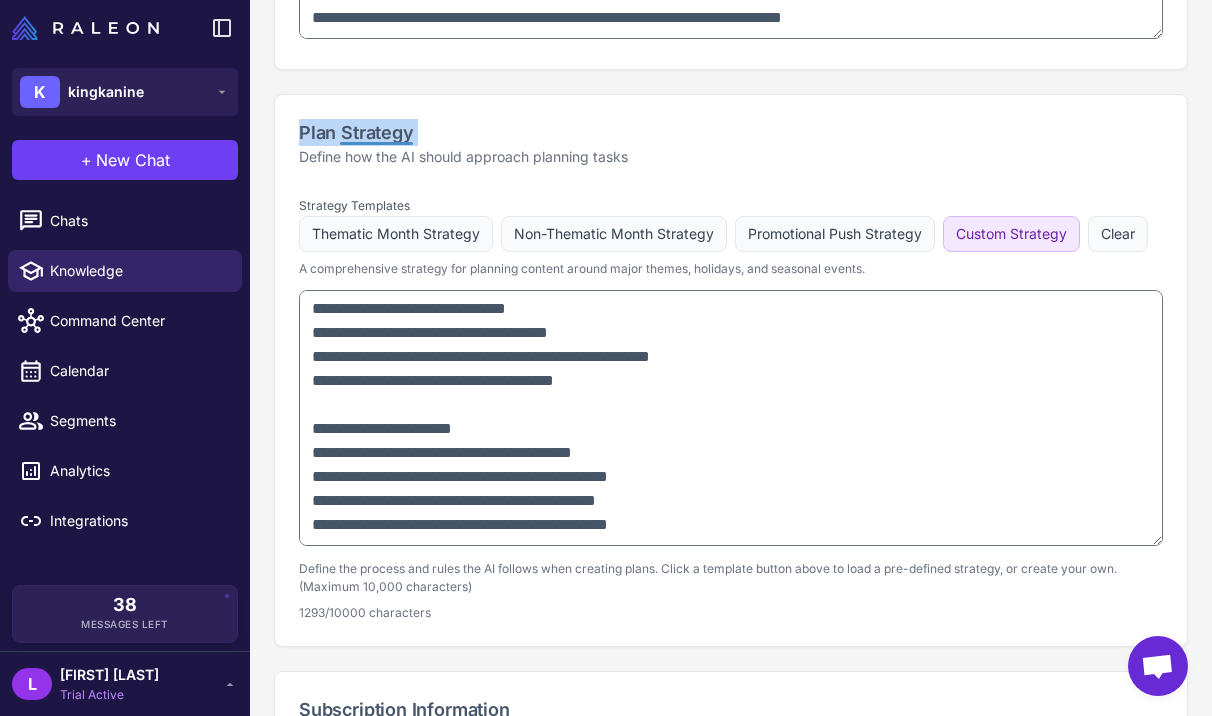 click on "Plan Strategy" at bounding box center (731, 132) 